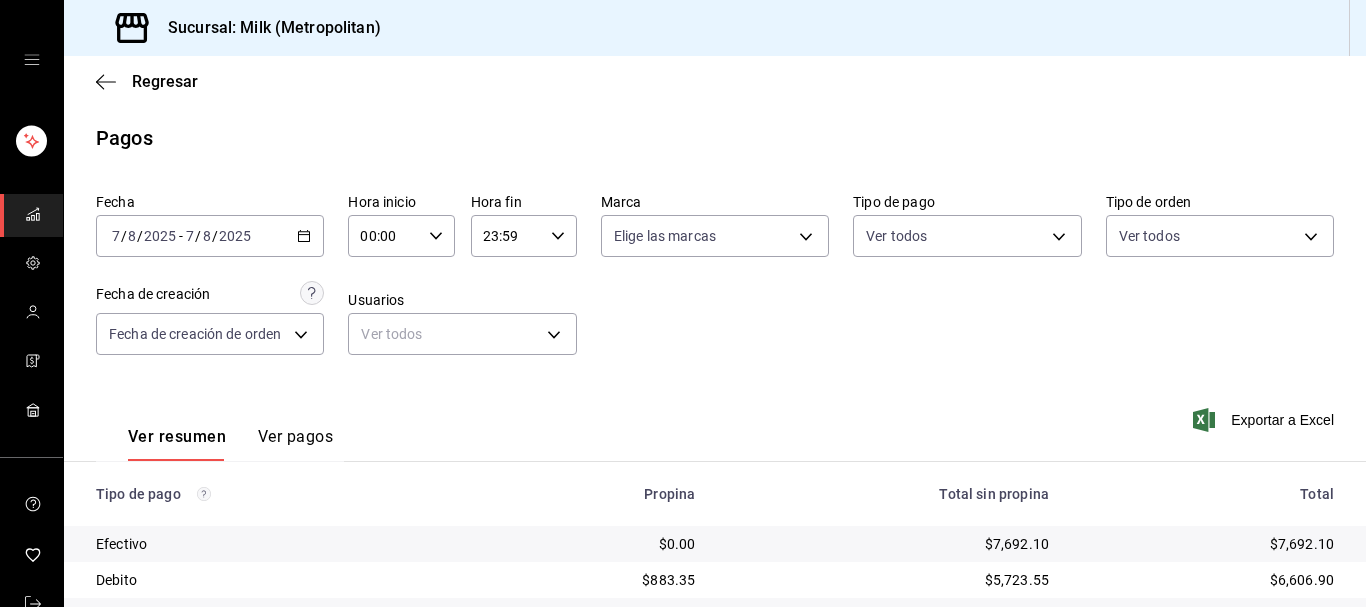 scroll, scrollTop: 0, scrollLeft: 0, axis: both 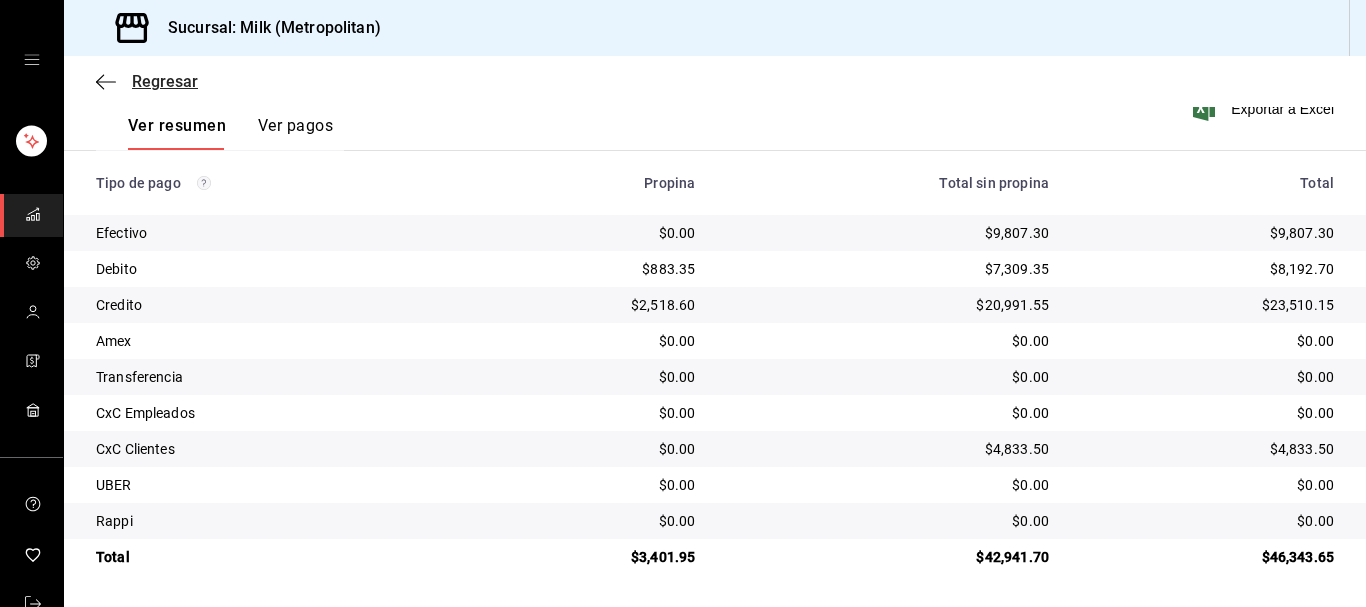 click 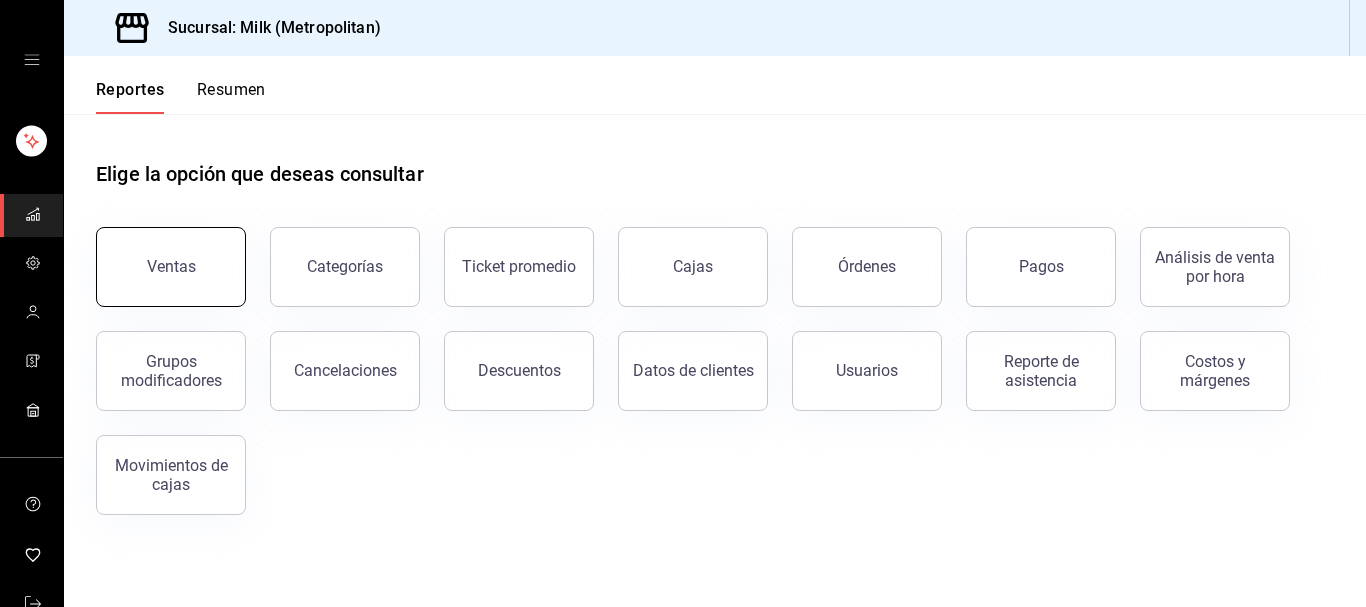 click on "Ventas" at bounding box center (171, 267) 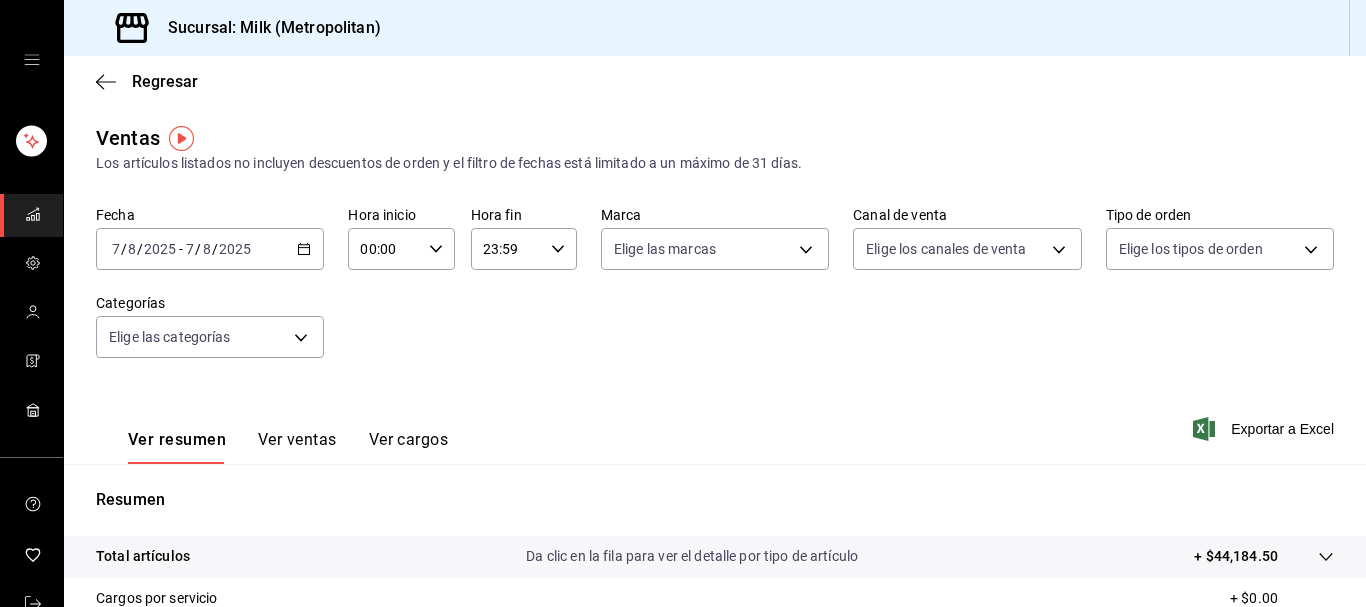 click 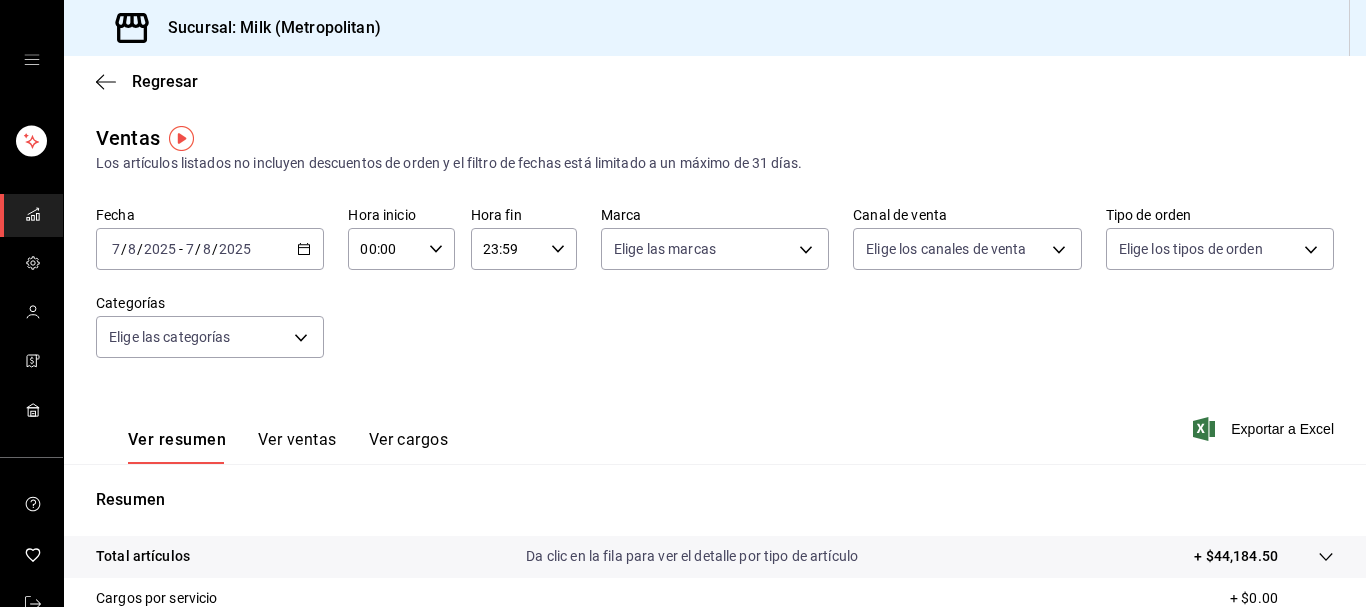 click on "Exportar a Excel" at bounding box center (1265, 429) 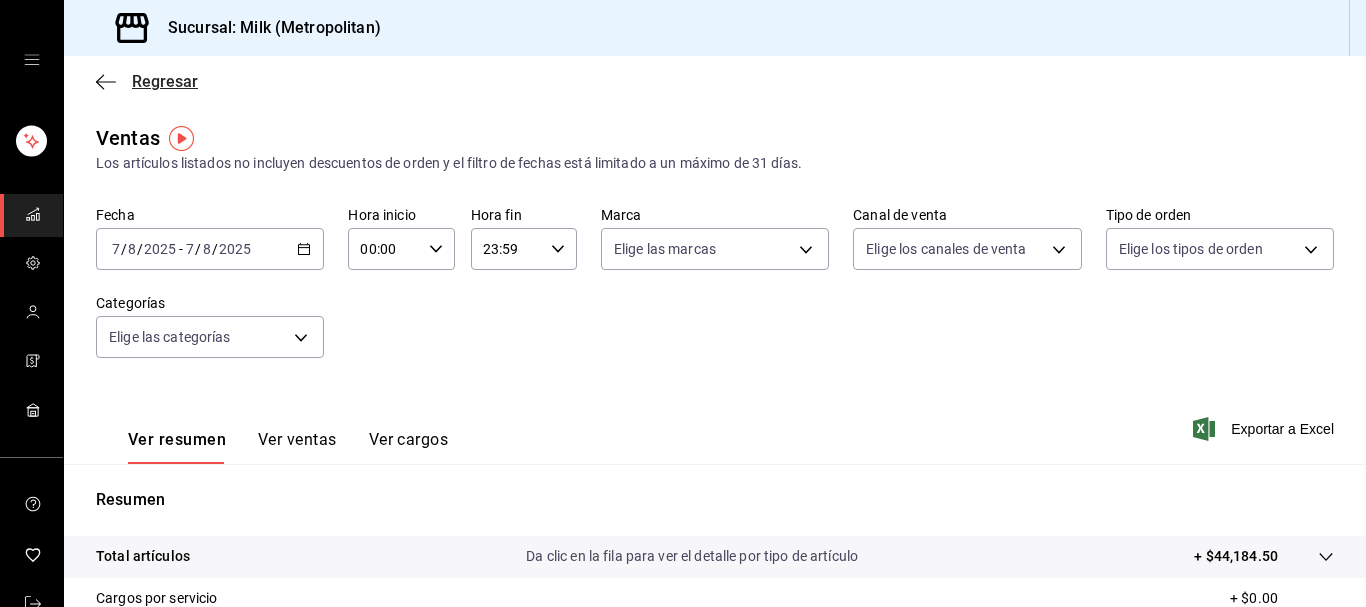 click on "Regresar" at bounding box center (147, 81) 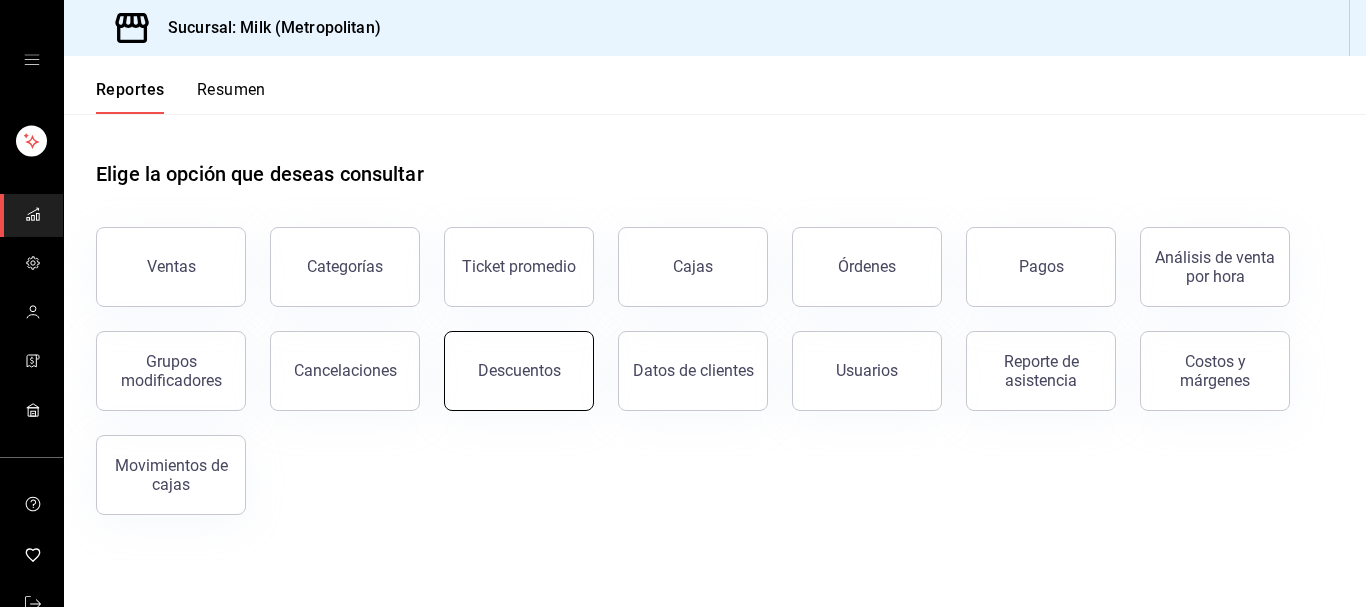 click on "Descuentos" at bounding box center (519, 370) 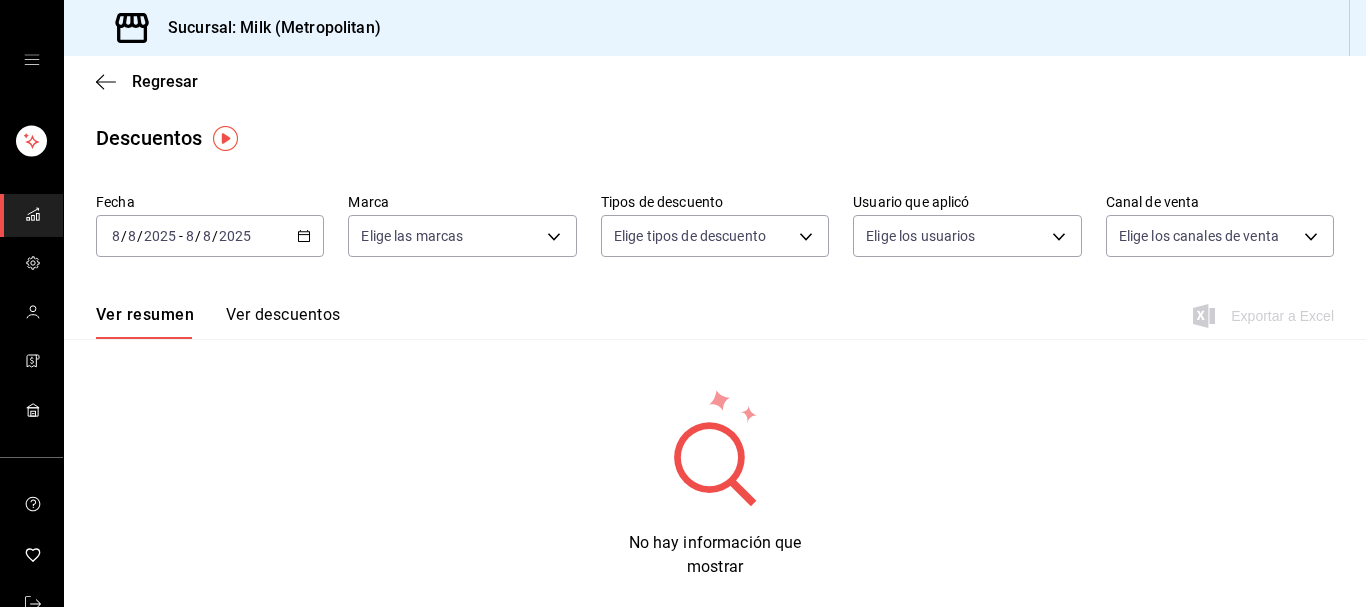 click 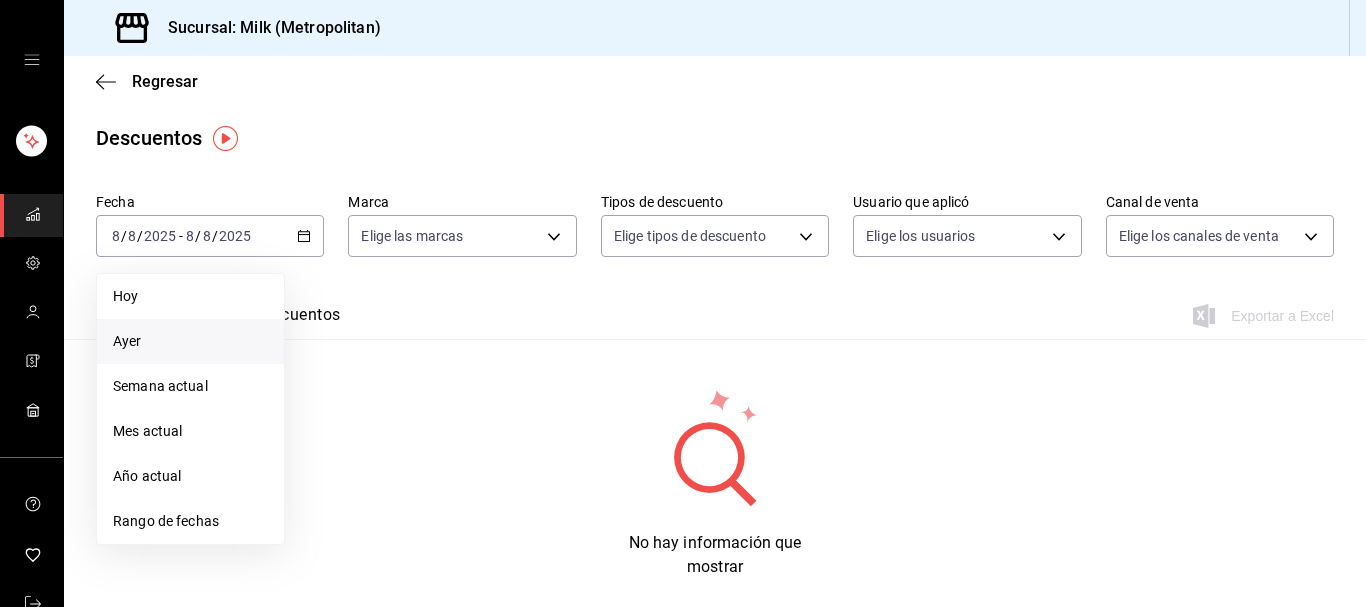 click on "Ayer" at bounding box center [190, 341] 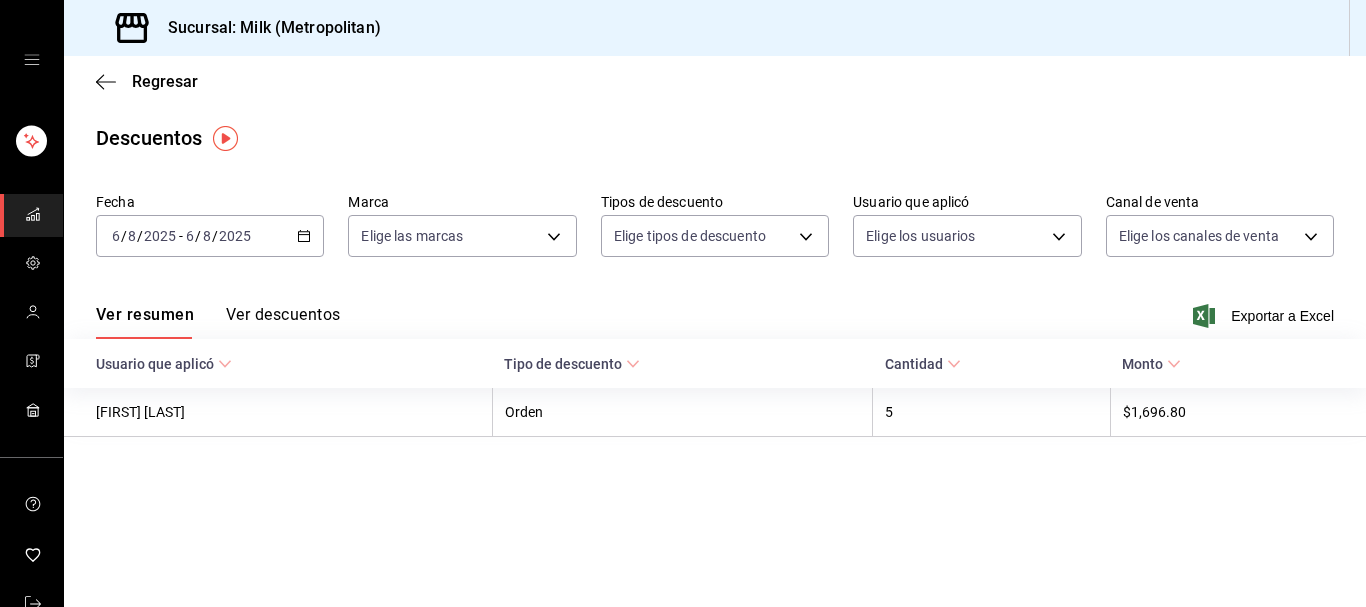 click 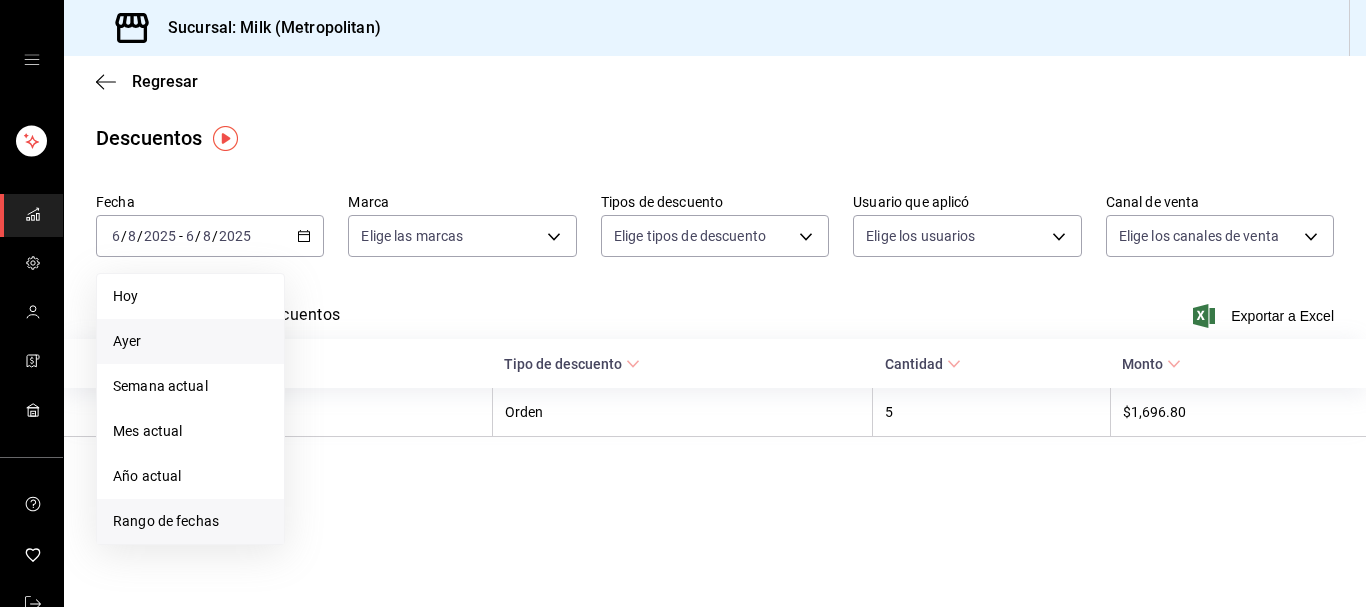 click on "Rango de fechas" at bounding box center (190, 521) 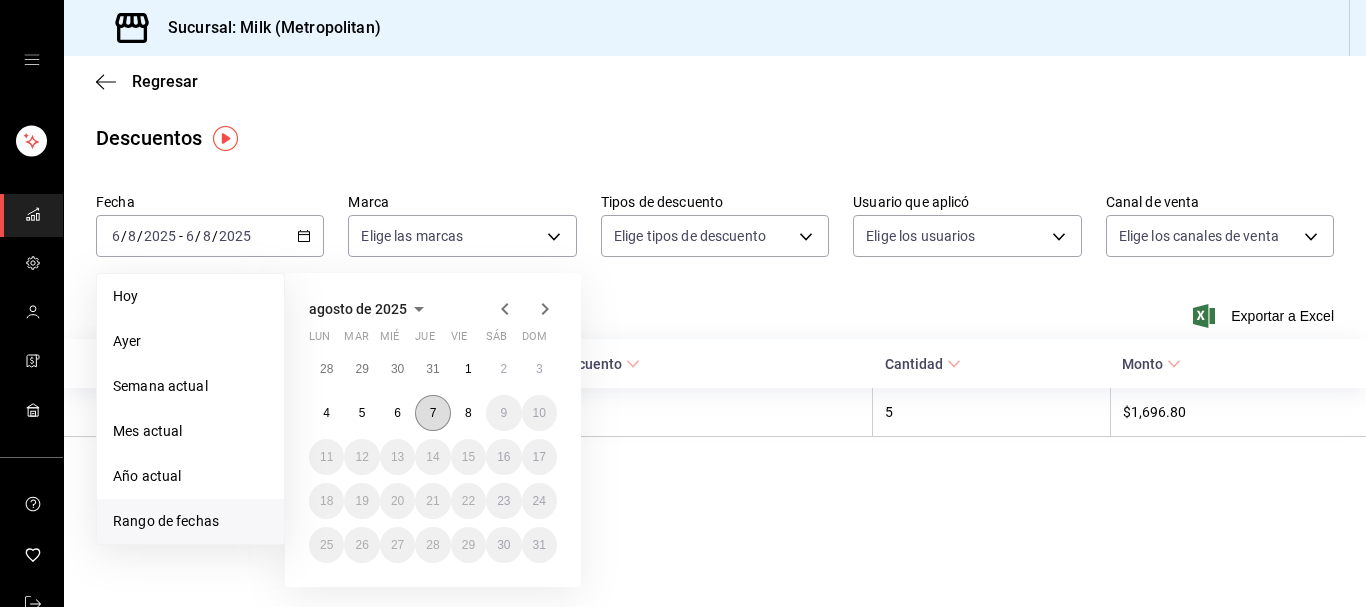 click on "7" at bounding box center [433, 413] 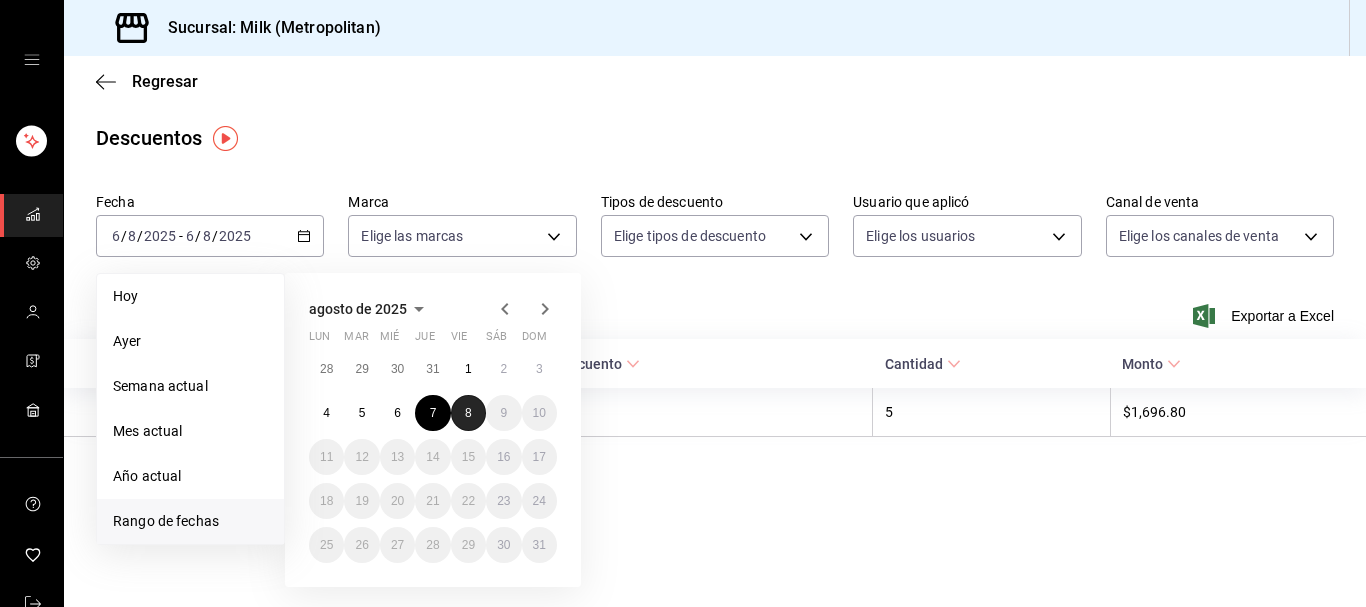 click on "8" at bounding box center [468, 413] 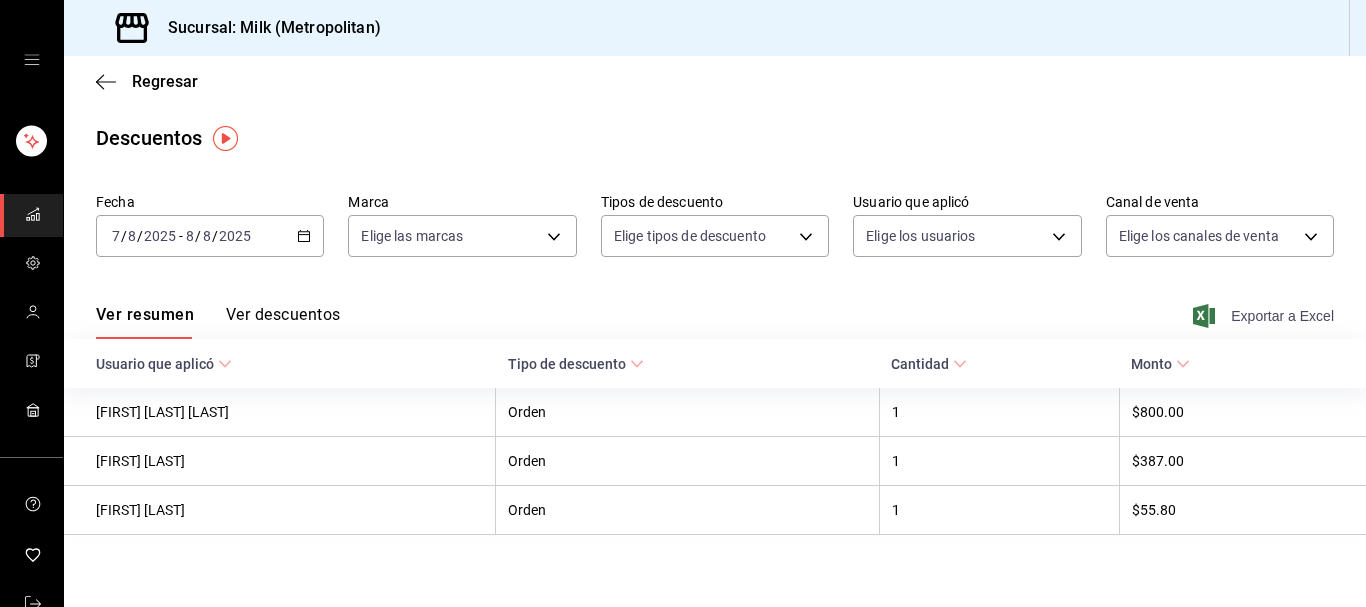 click on "Exportar a Excel" at bounding box center [1265, 316] 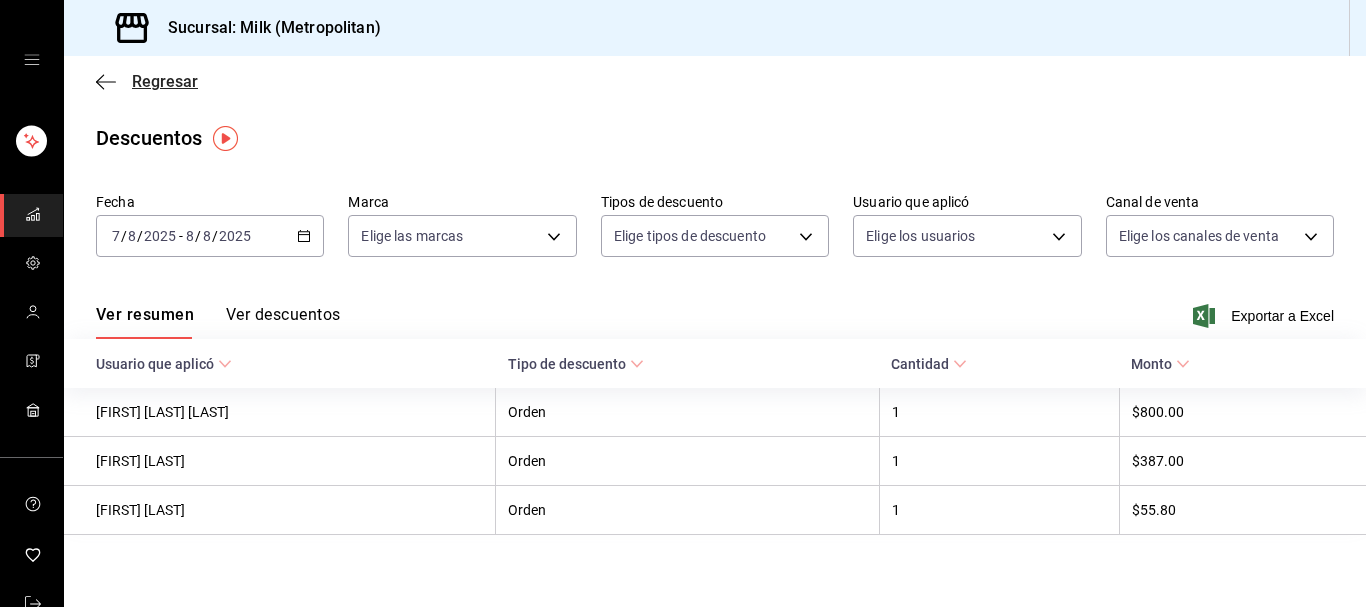 click 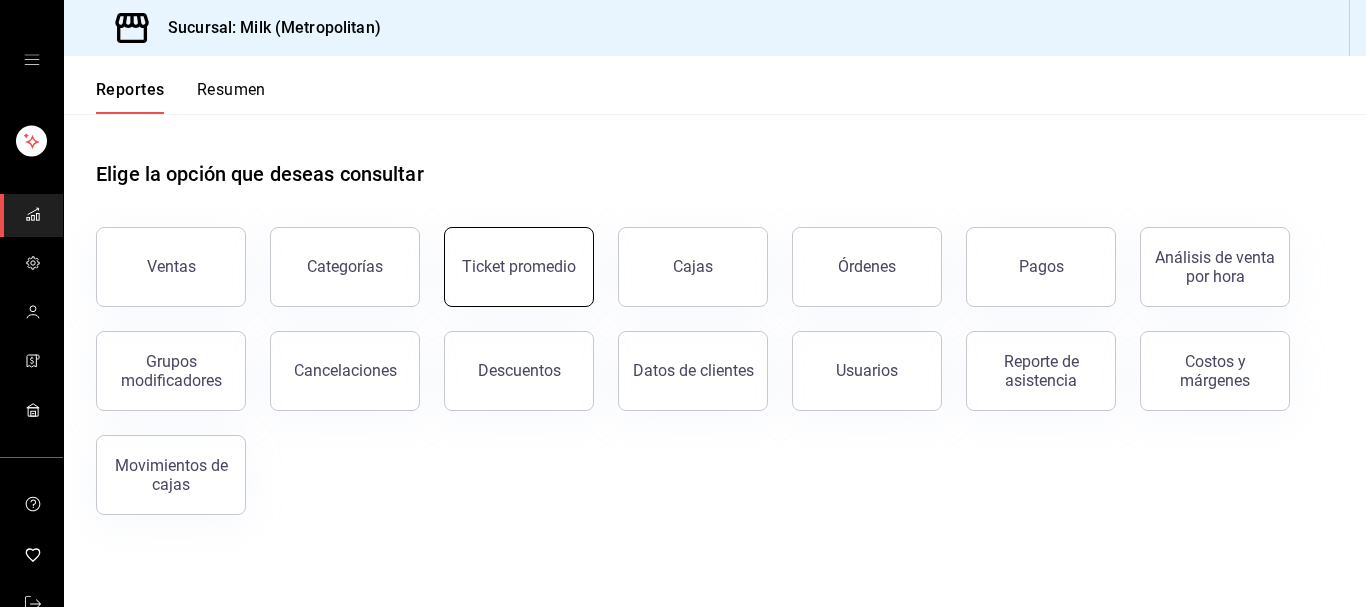 click on "Ticket promedio" at bounding box center (519, 267) 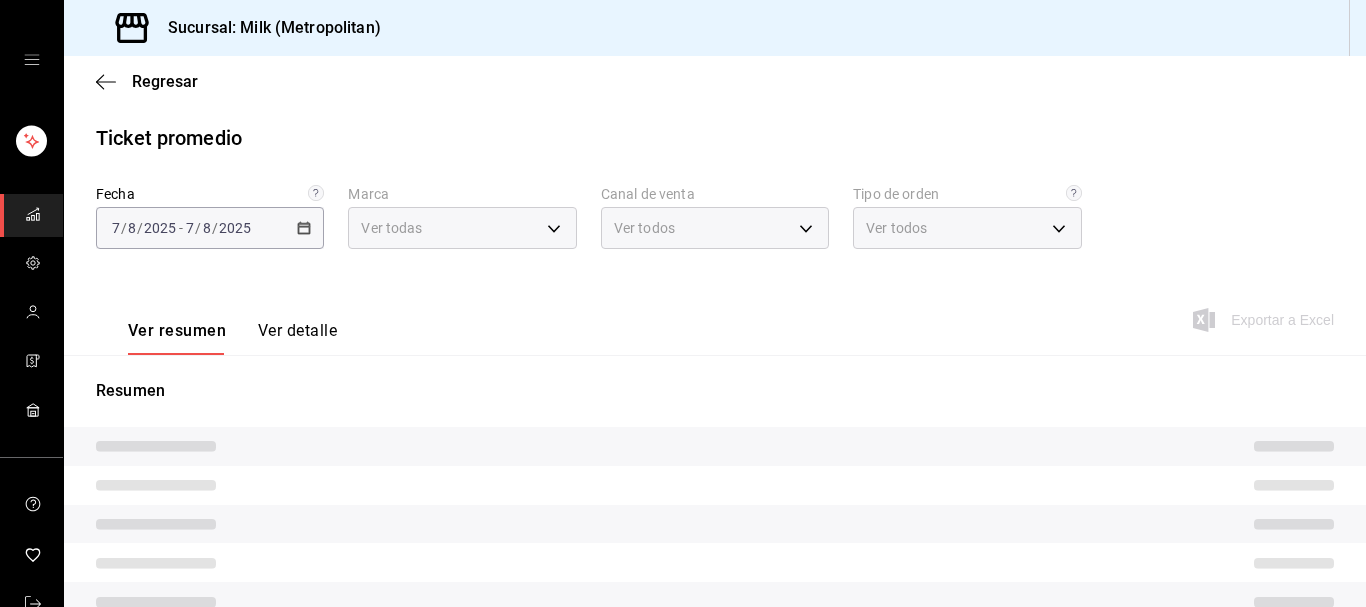 type on "57c9fc47-e65f-4221-a10c-96a6466a6251" 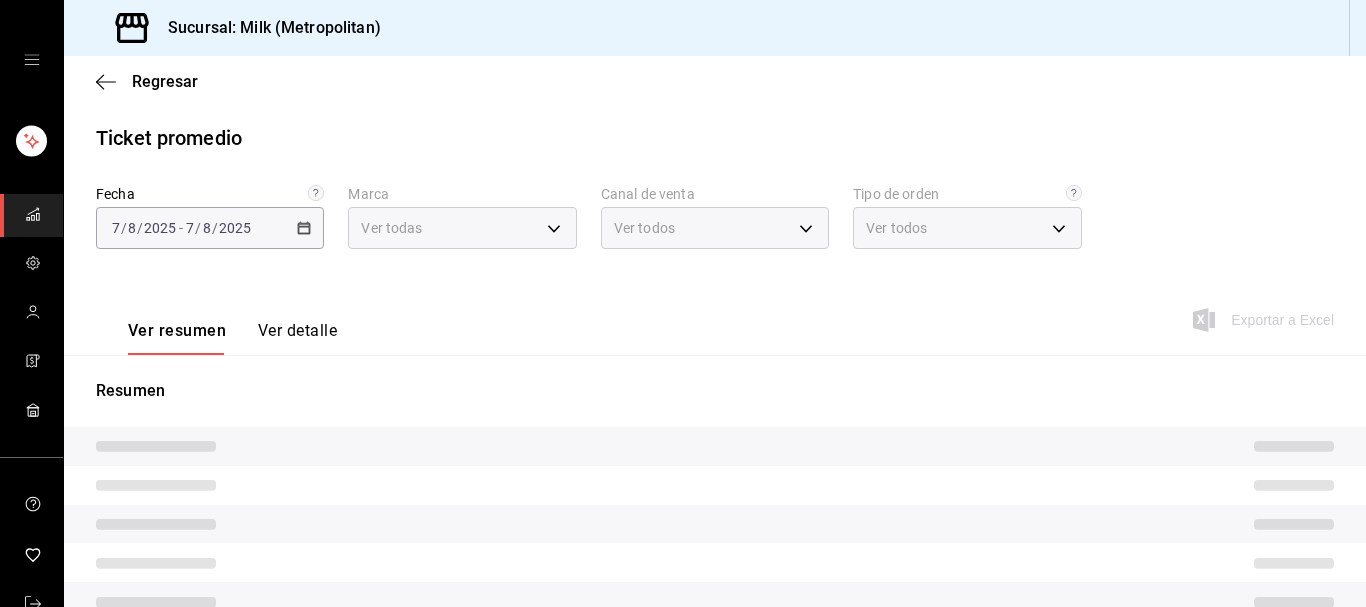 type on "PARROT,UBER_EATS,RAPPI,DIDI_FOOD,ONLINE" 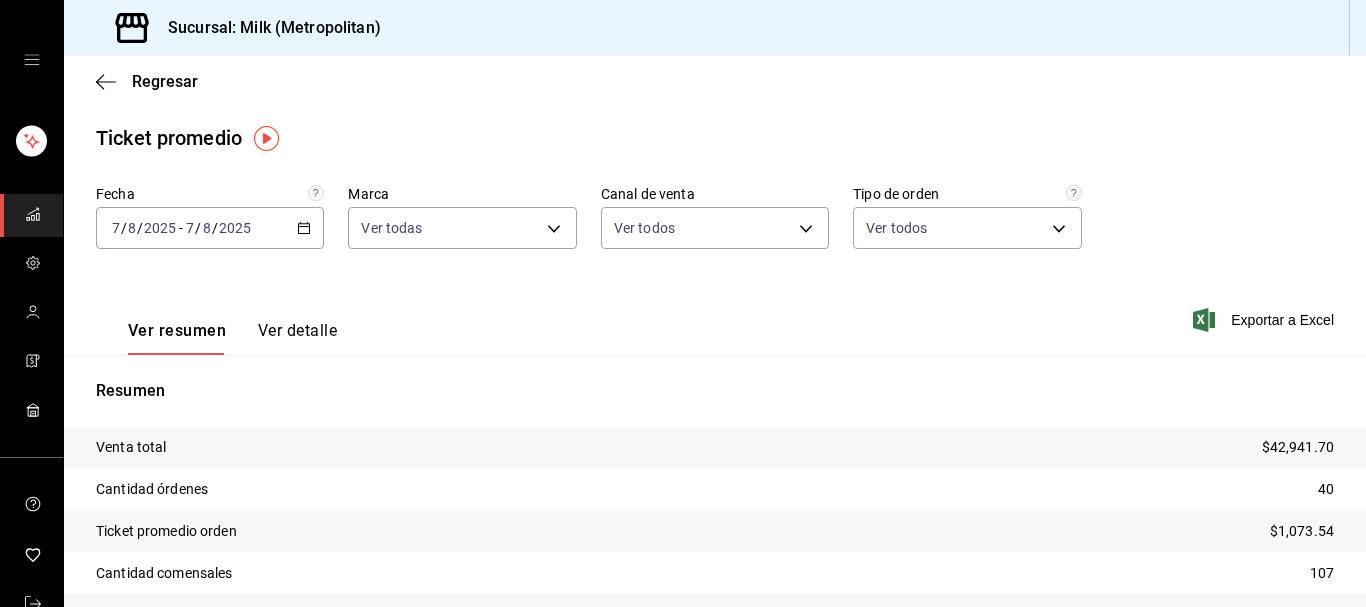 click 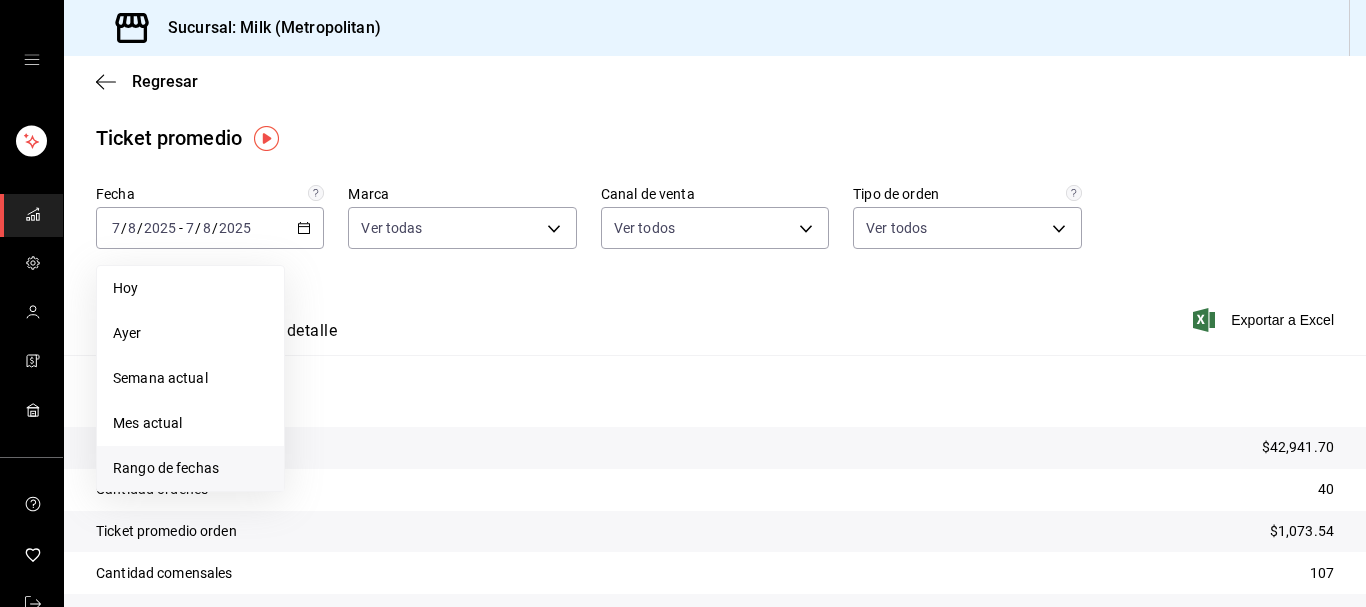 click on "Rango de fechas" at bounding box center (190, 468) 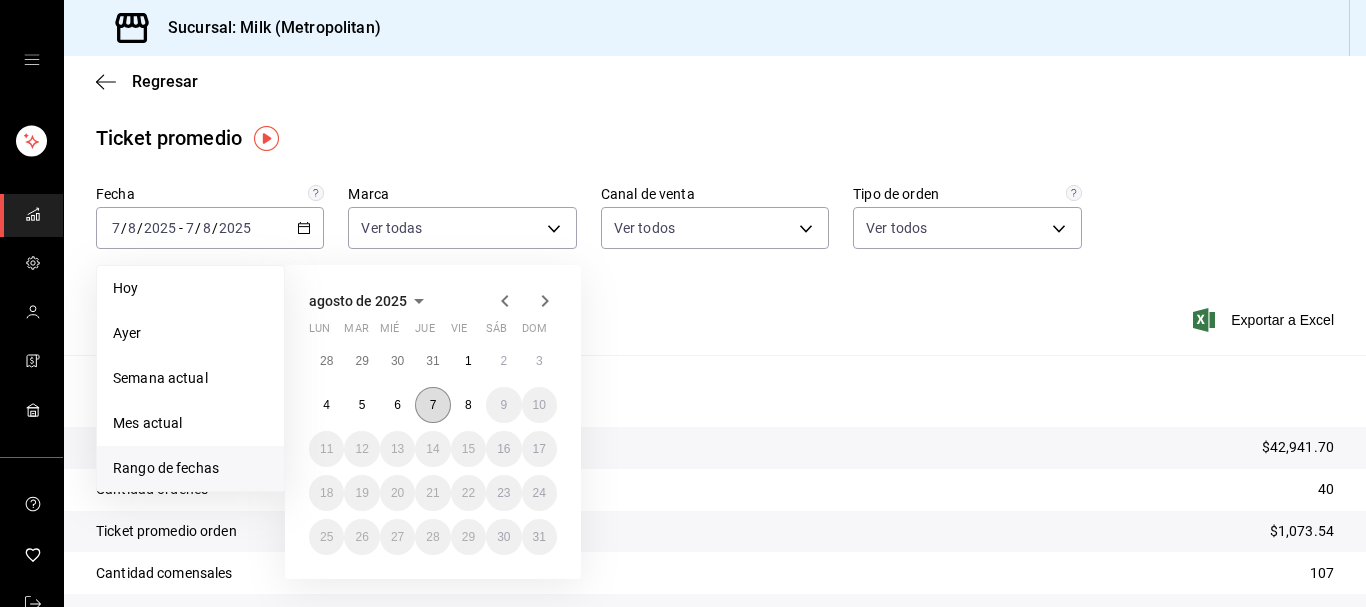 click on "7" at bounding box center [432, 405] 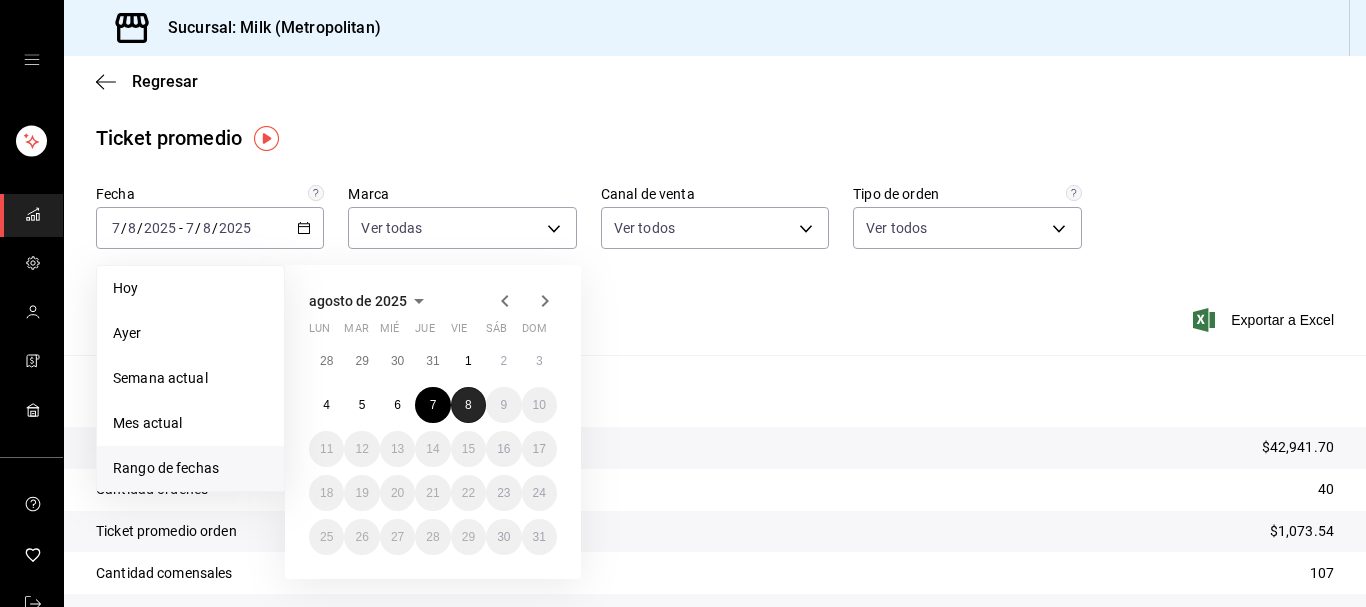click on "8" at bounding box center (468, 405) 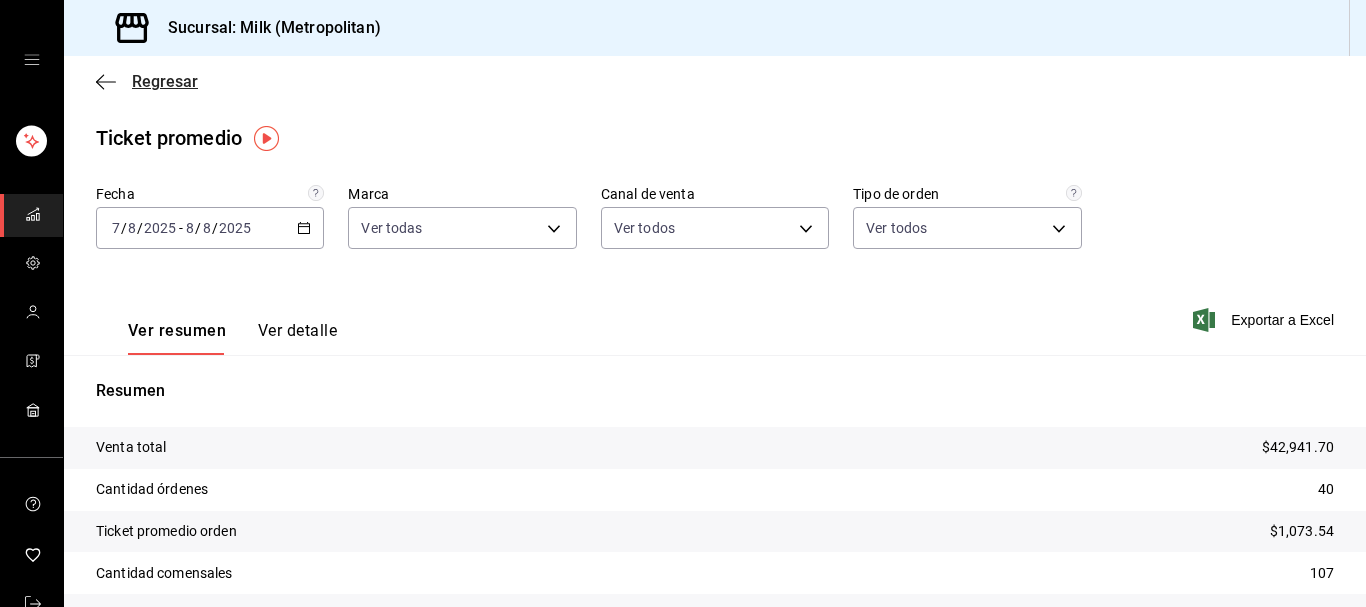 click 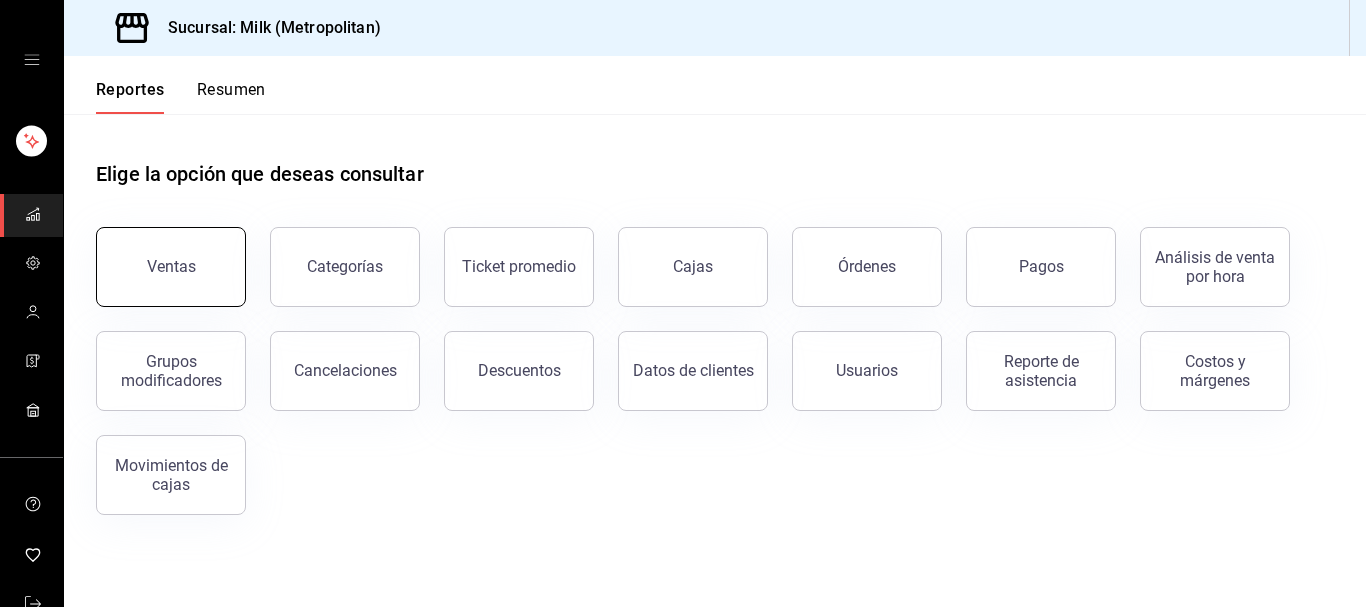 click on "Ventas" at bounding box center (171, 267) 